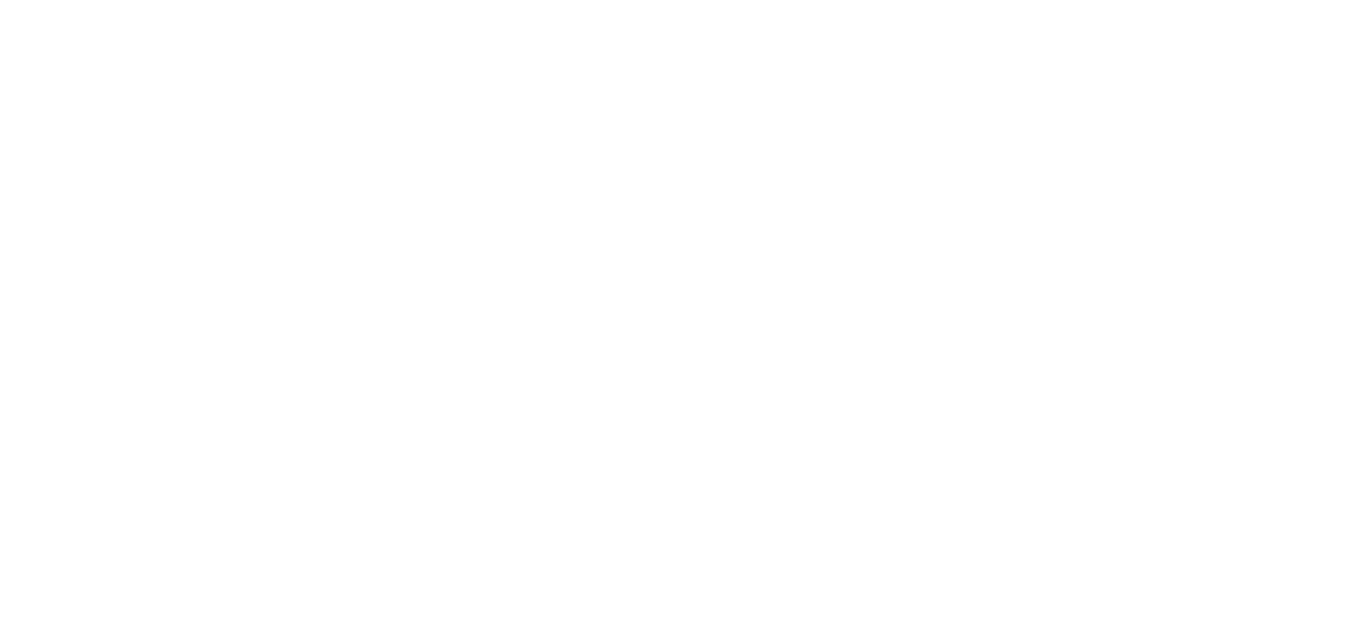 scroll, scrollTop: 0, scrollLeft: 0, axis: both 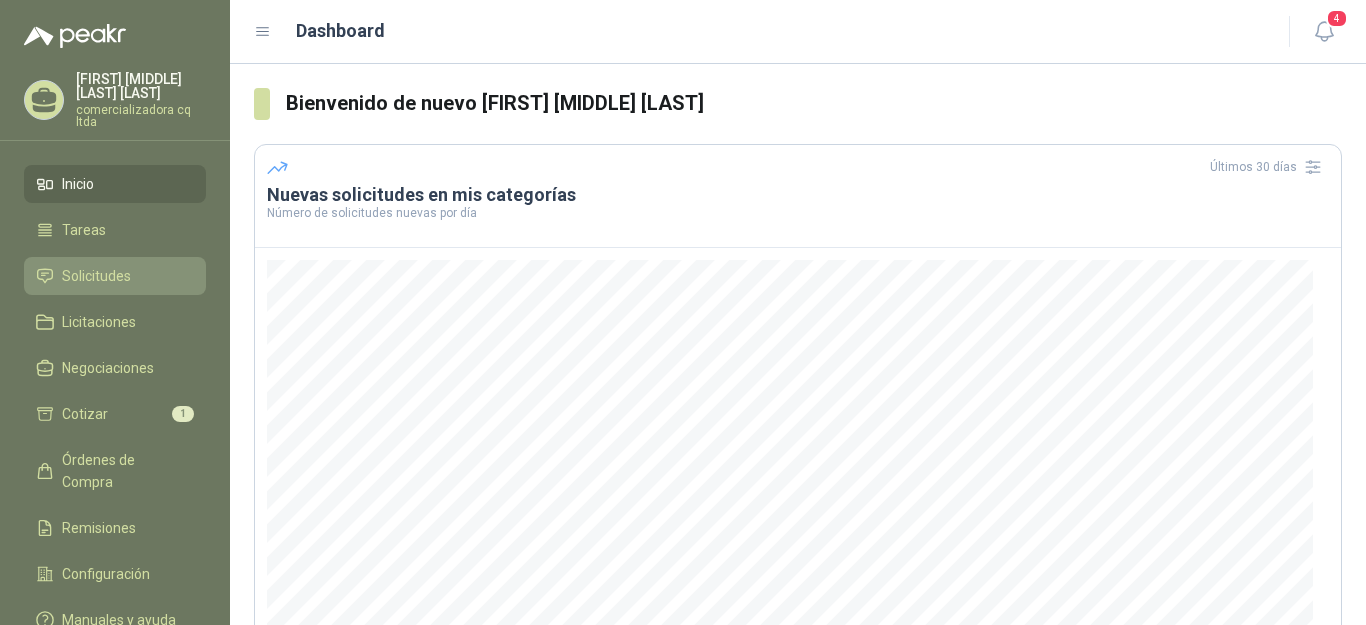 click on "Solicitudes" at bounding box center (96, 276) 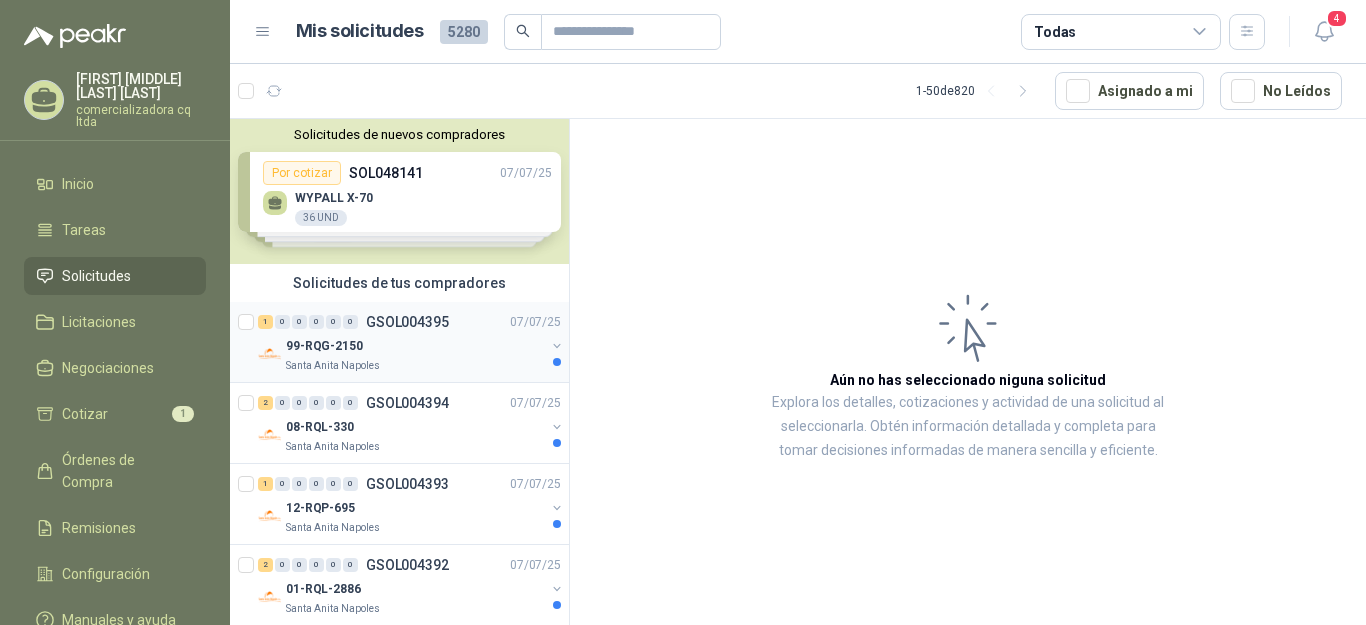 click on "99-RQG-2150" at bounding box center [324, 346] 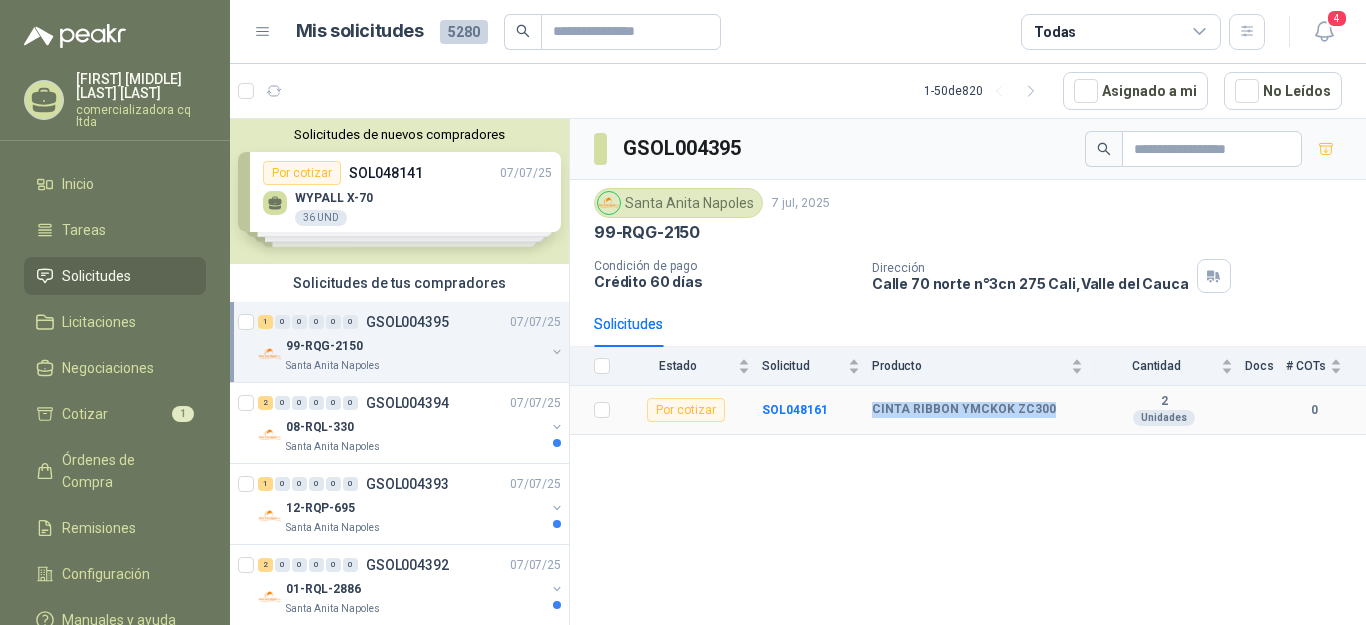 drag, startPoint x: 875, startPoint y: 408, endPoint x: 1075, endPoint y: 414, distance: 200.08998 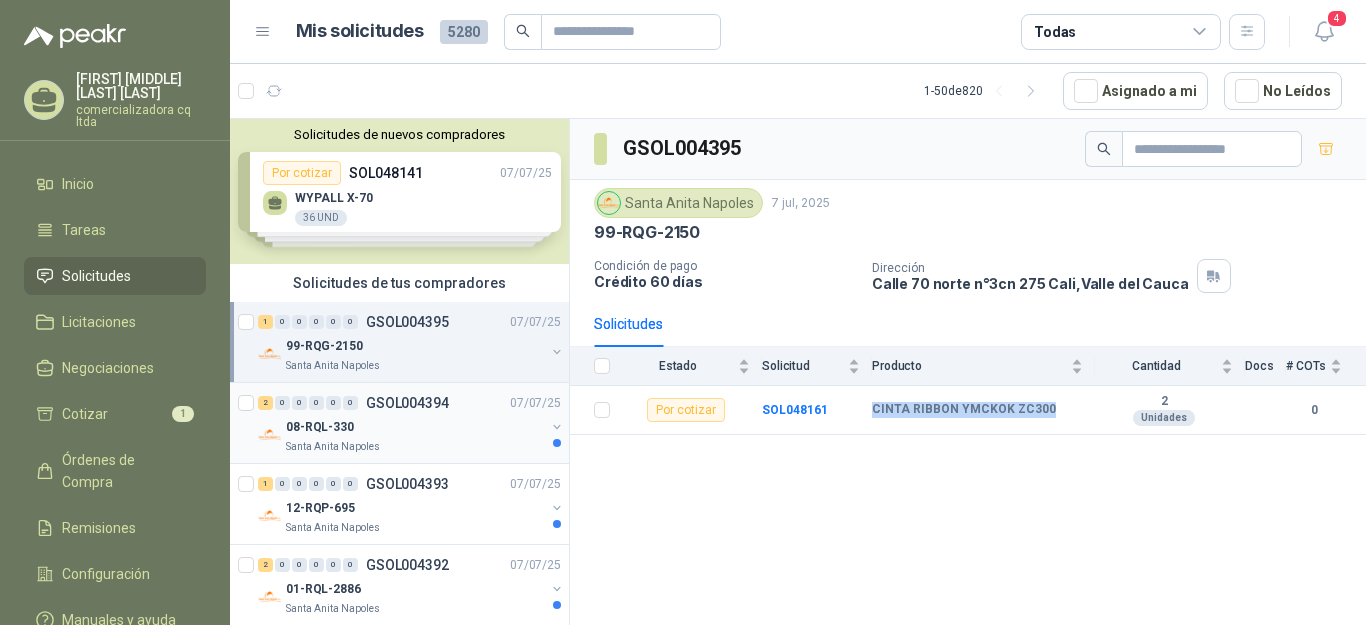 click on "08-RQL-330" at bounding box center [320, 427] 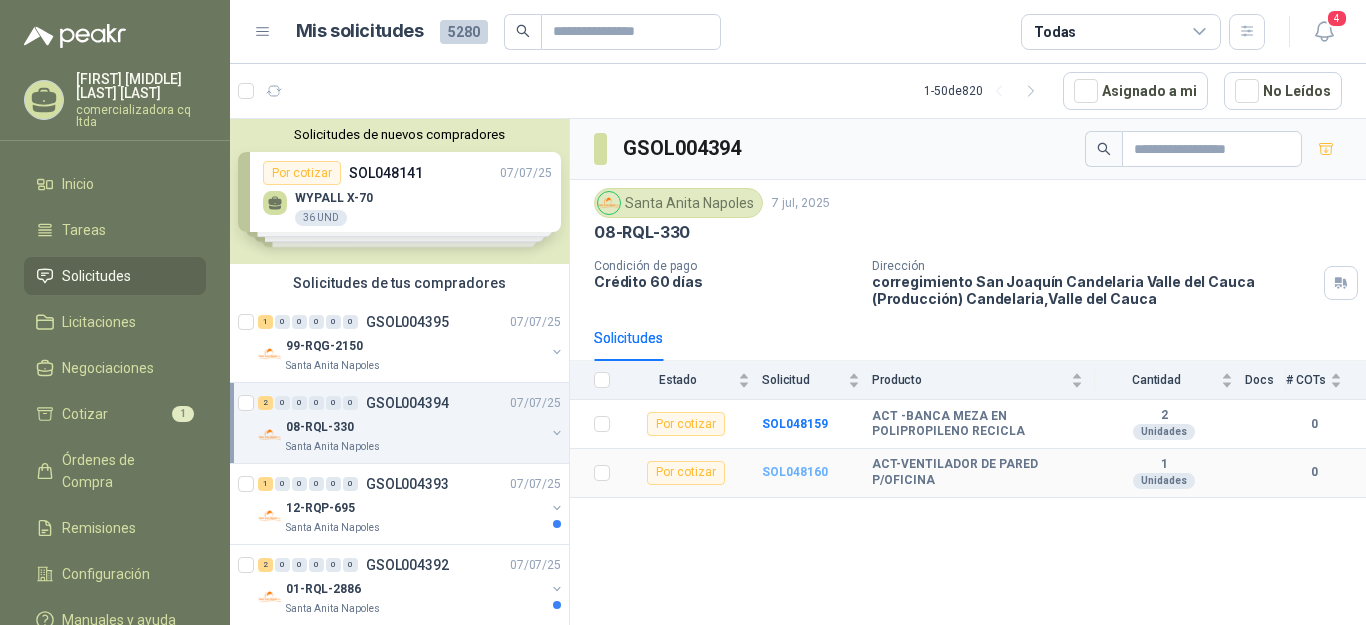 click on "SOL048160" at bounding box center [795, 472] 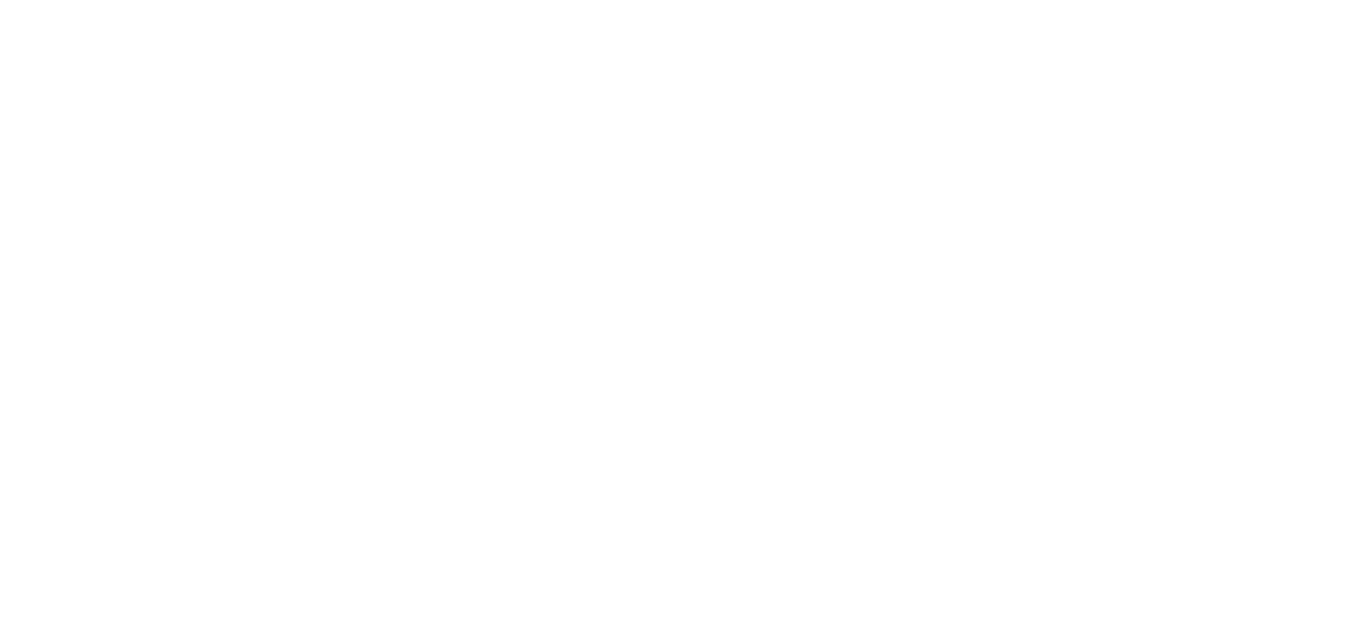 scroll, scrollTop: 0, scrollLeft: 0, axis: both 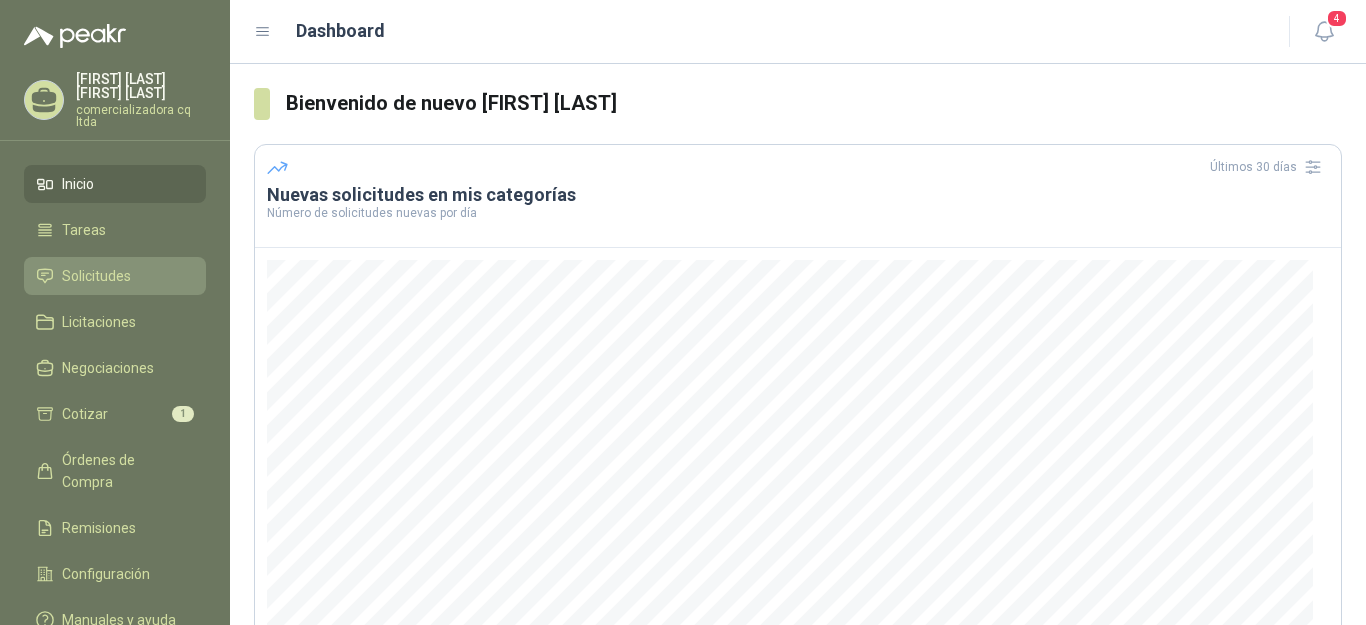 click on "Solicitudes" at bounding box center (96, 276) 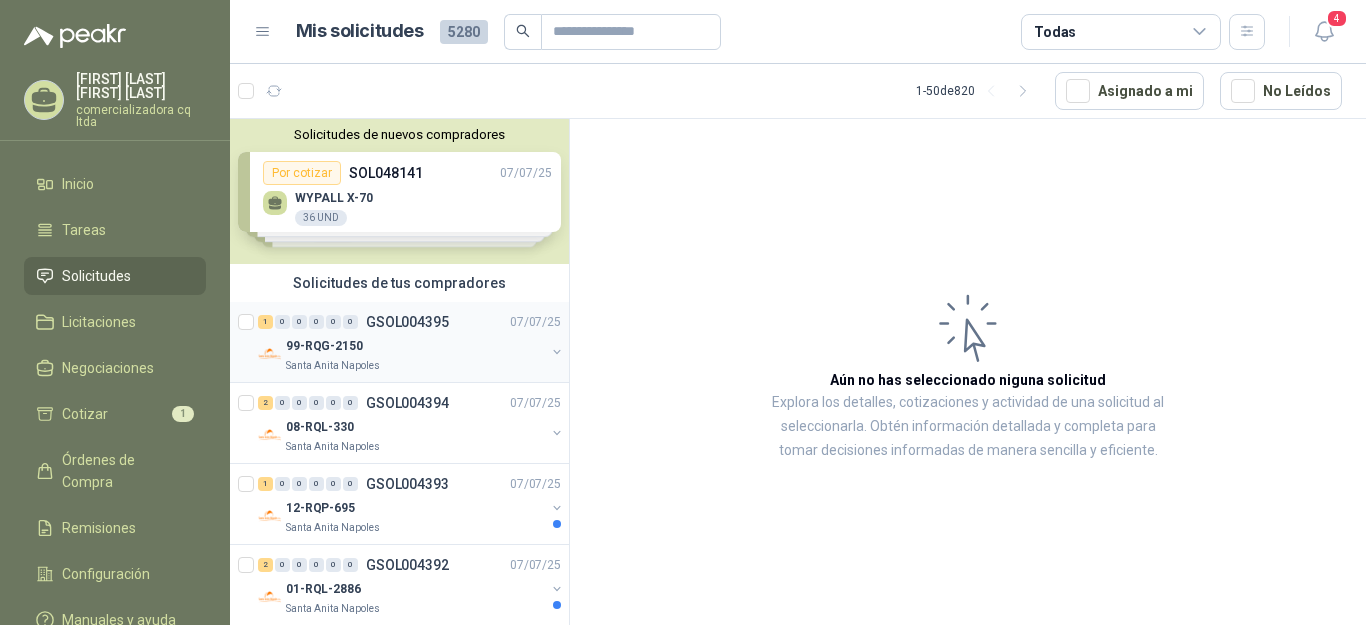 click on "99-RQG-2150" at bounding box center [324, 346] 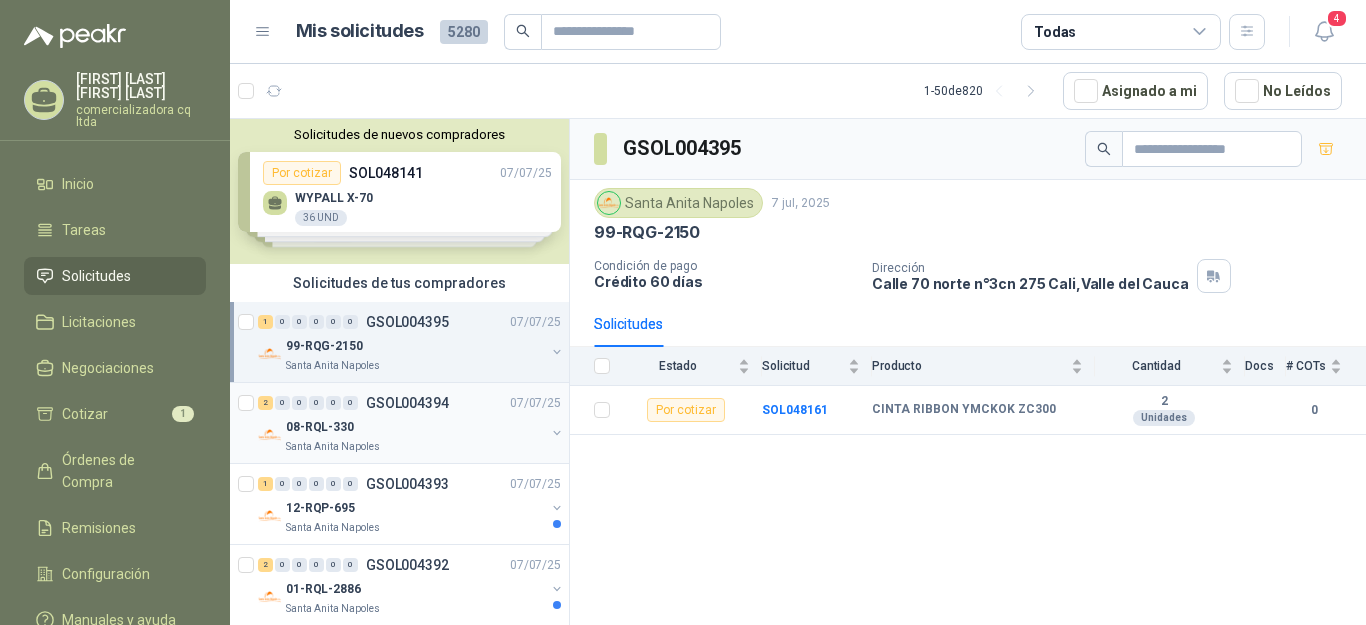 click on "08-RQL-330" at bounding box center (320, 427) 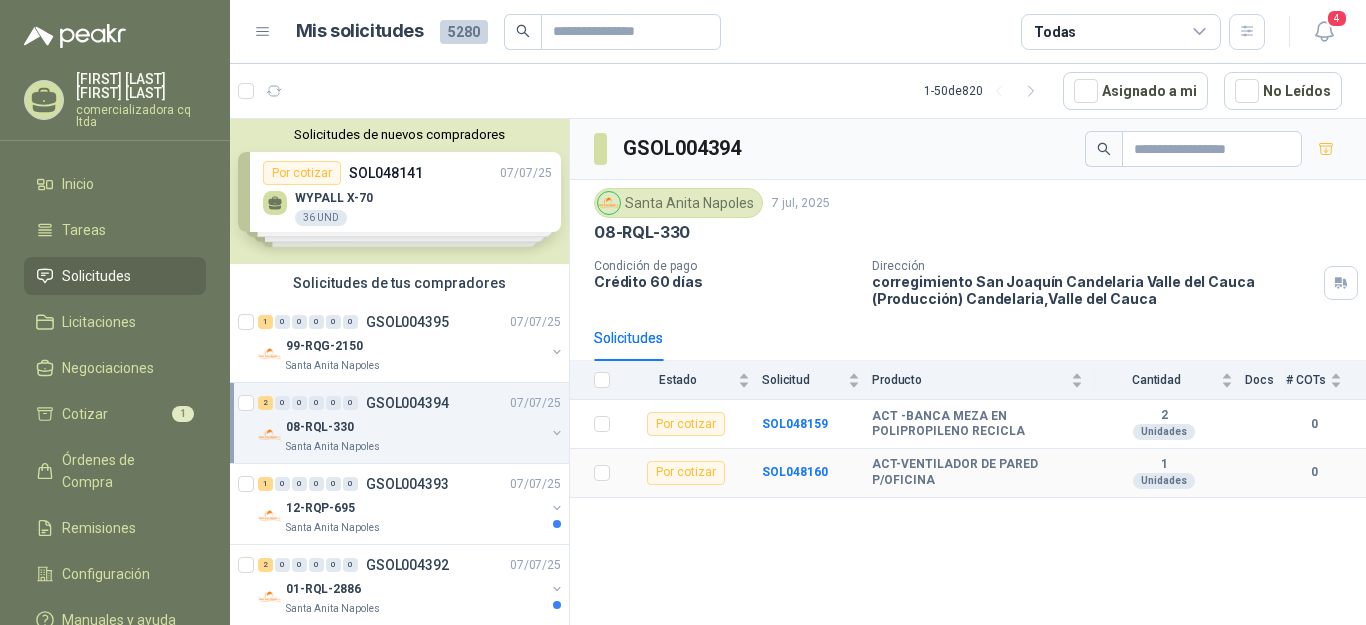click on "ACT-VENTILADOR DE PARED P/OFICINA" at bounding box center (983, 473) 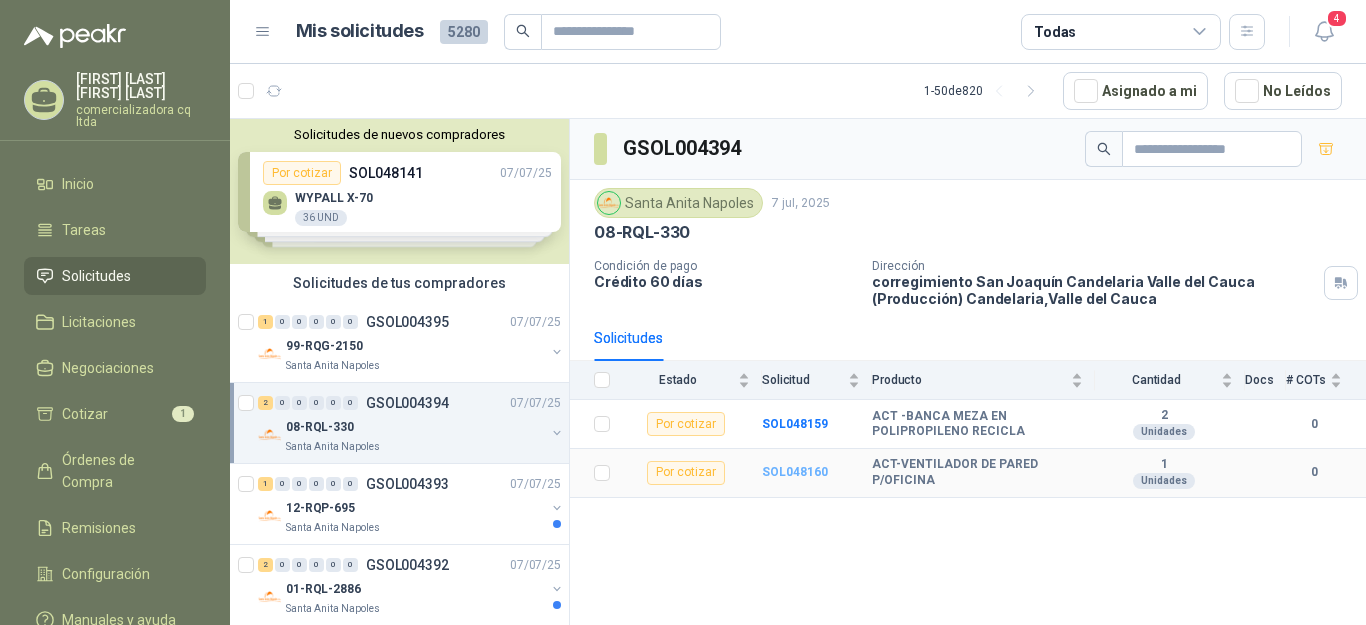 click on "SOL048160" at bounding box center [795, 472] 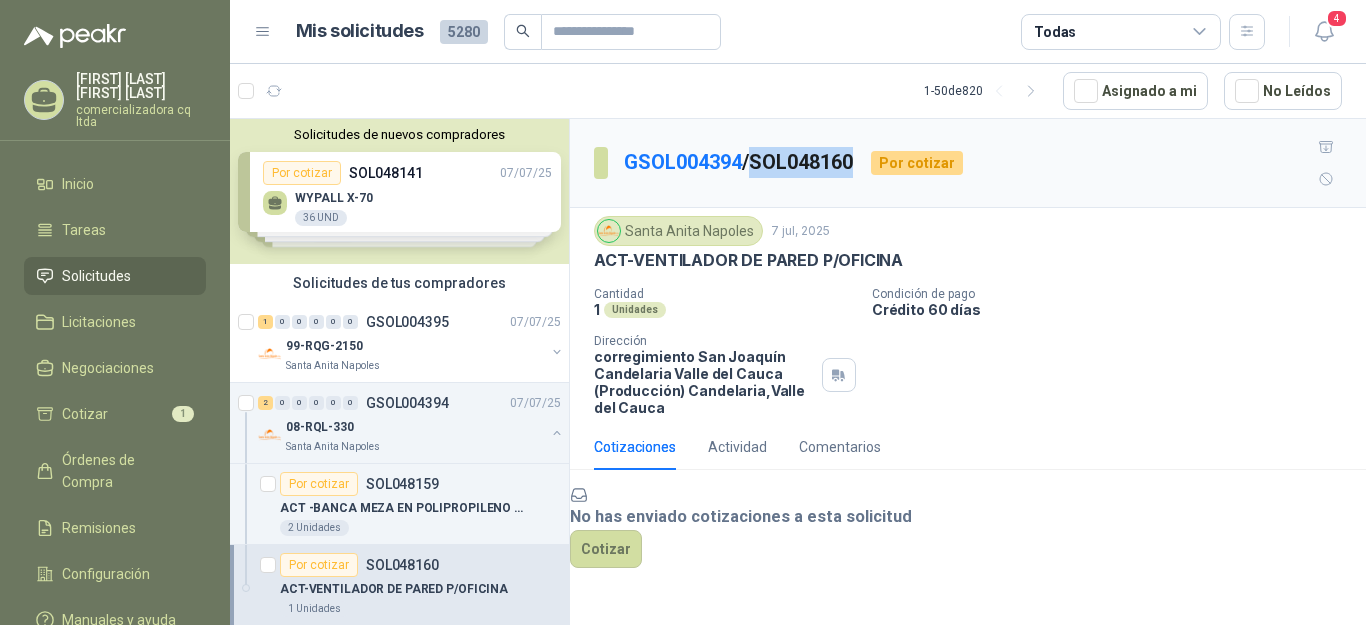 drag, startPoint x: 760, startPoint y: 143, endPoint x: 866, endPoint y: 149, distance: 106.16968 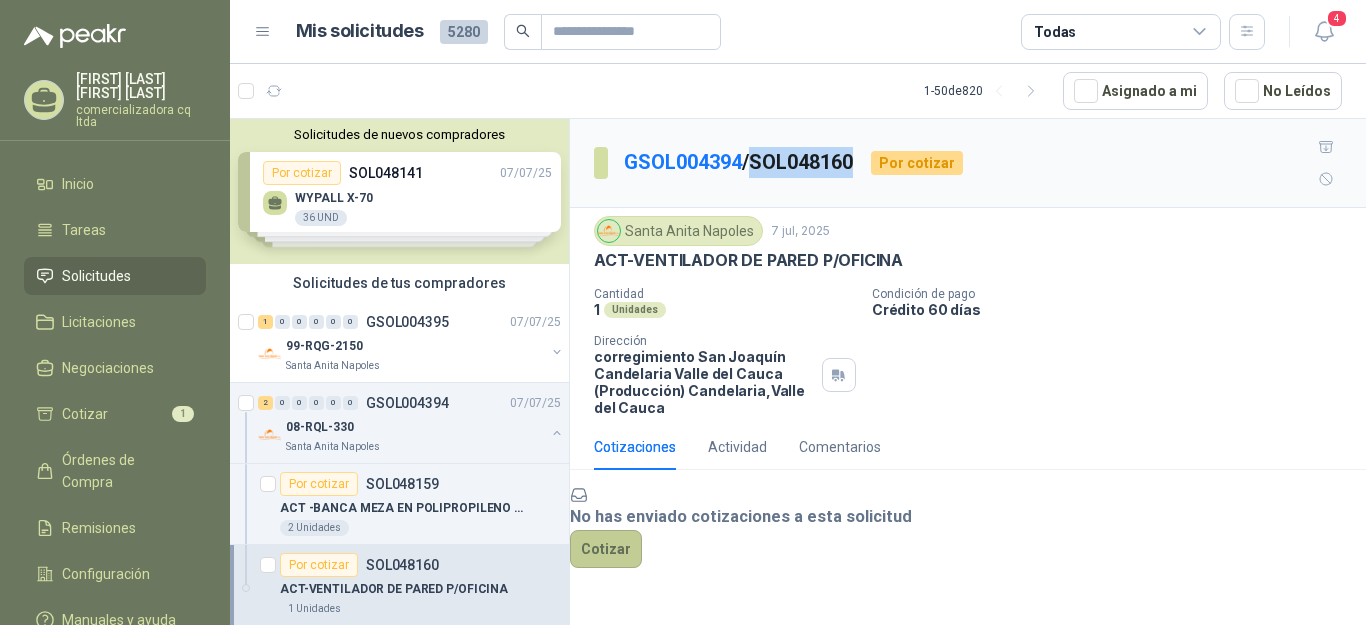 click on "Cotizar" at bounding box center [606, 549] 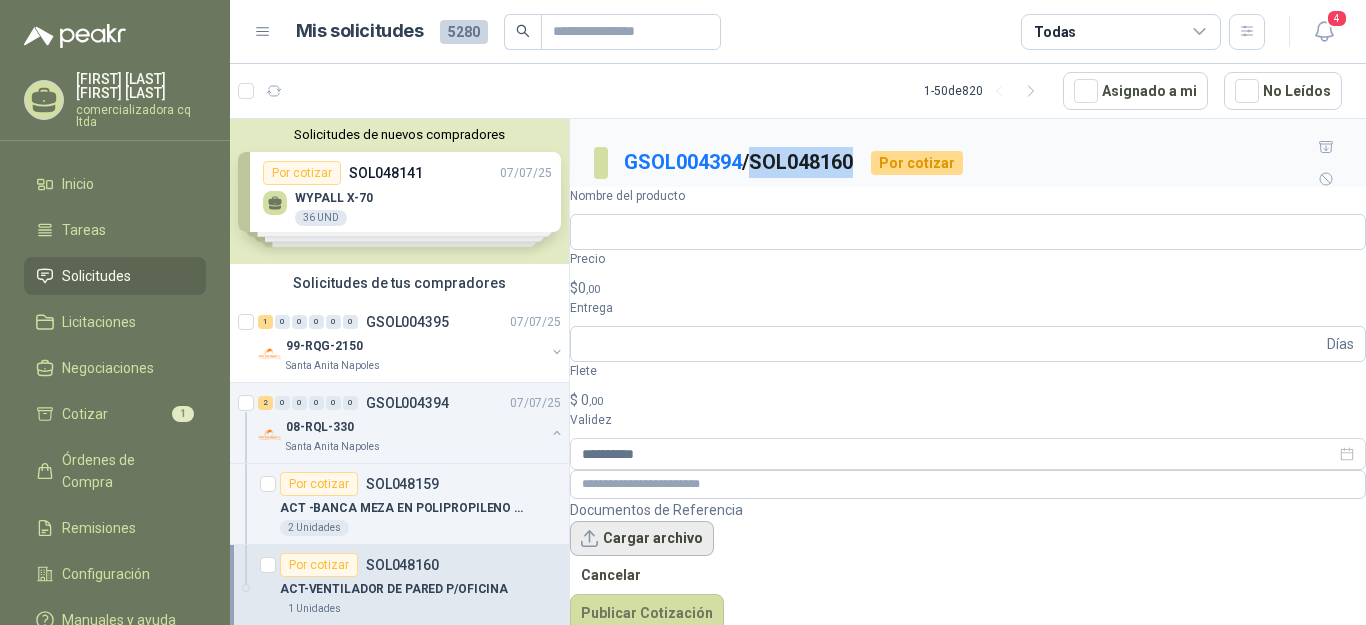 click on "Cargar archivo" at bounding box center [642, 539] 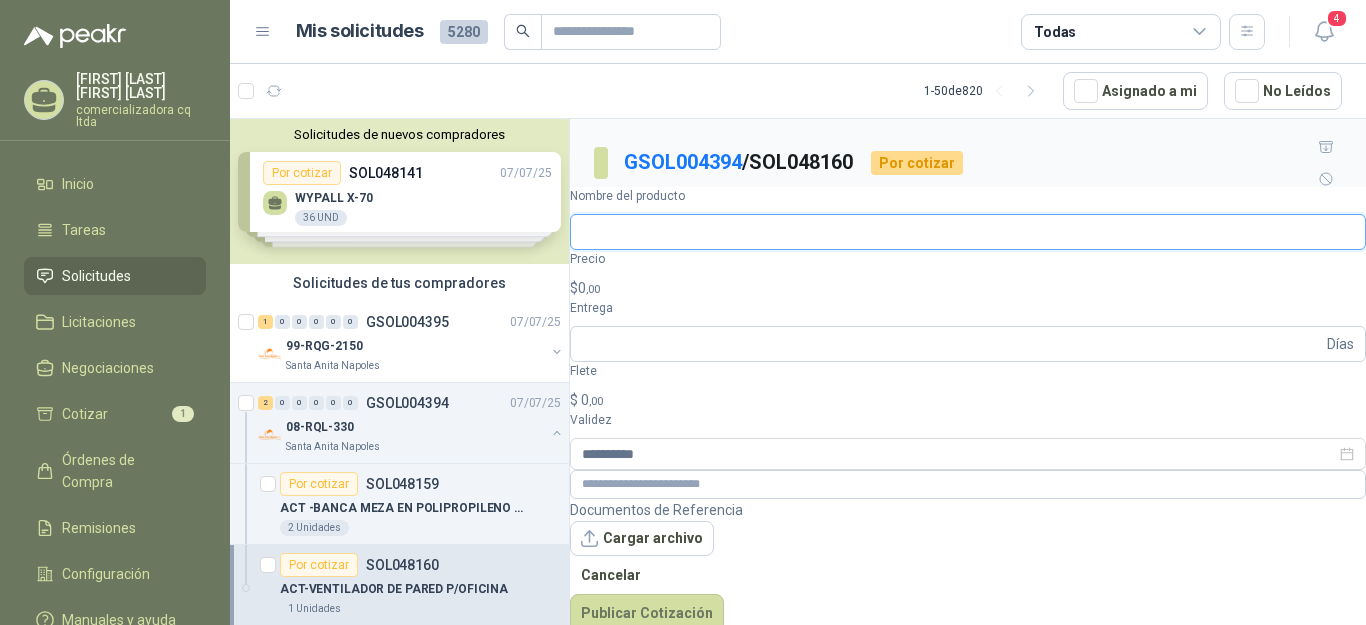 click on "Nombre del producto" at bounding box center (968, 232) 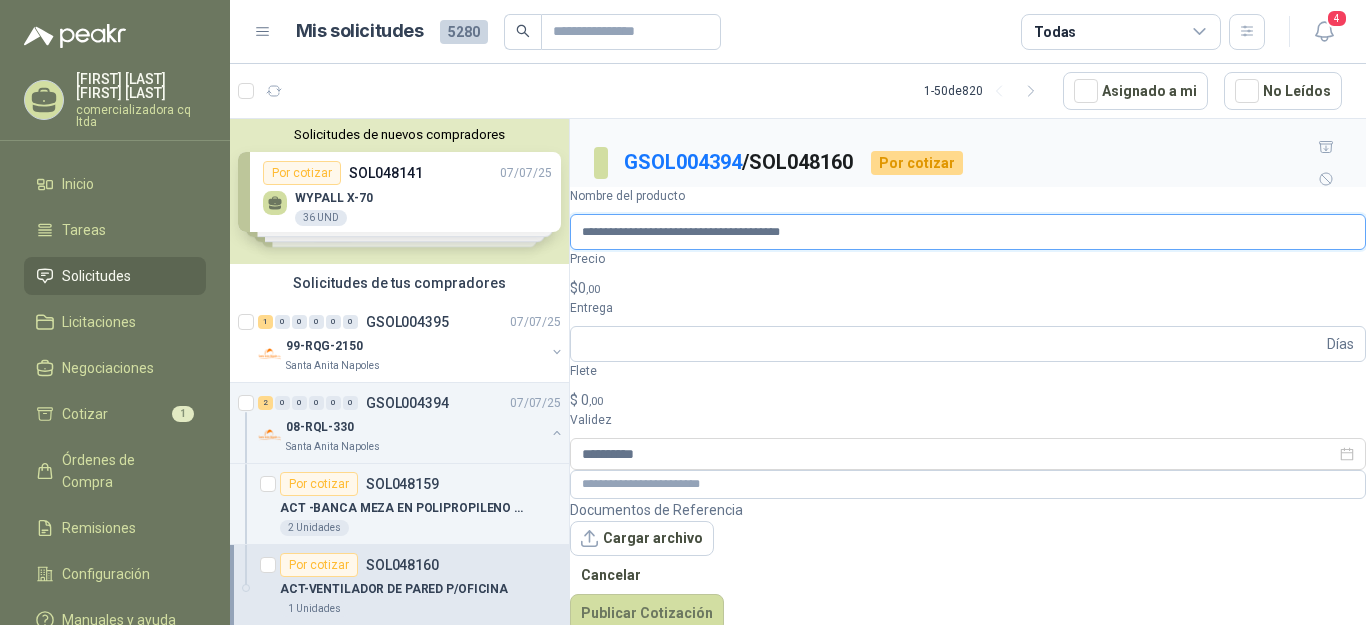 click on "**********" at bounding box center [968, 232] 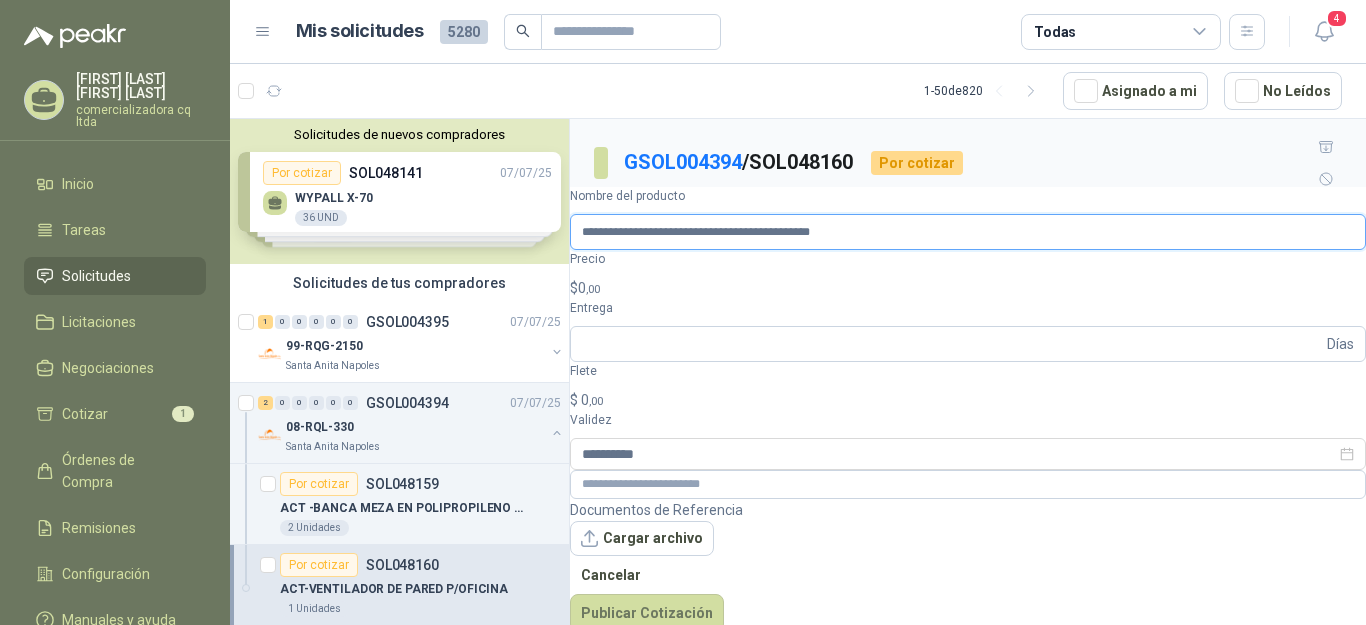 type on "**********" 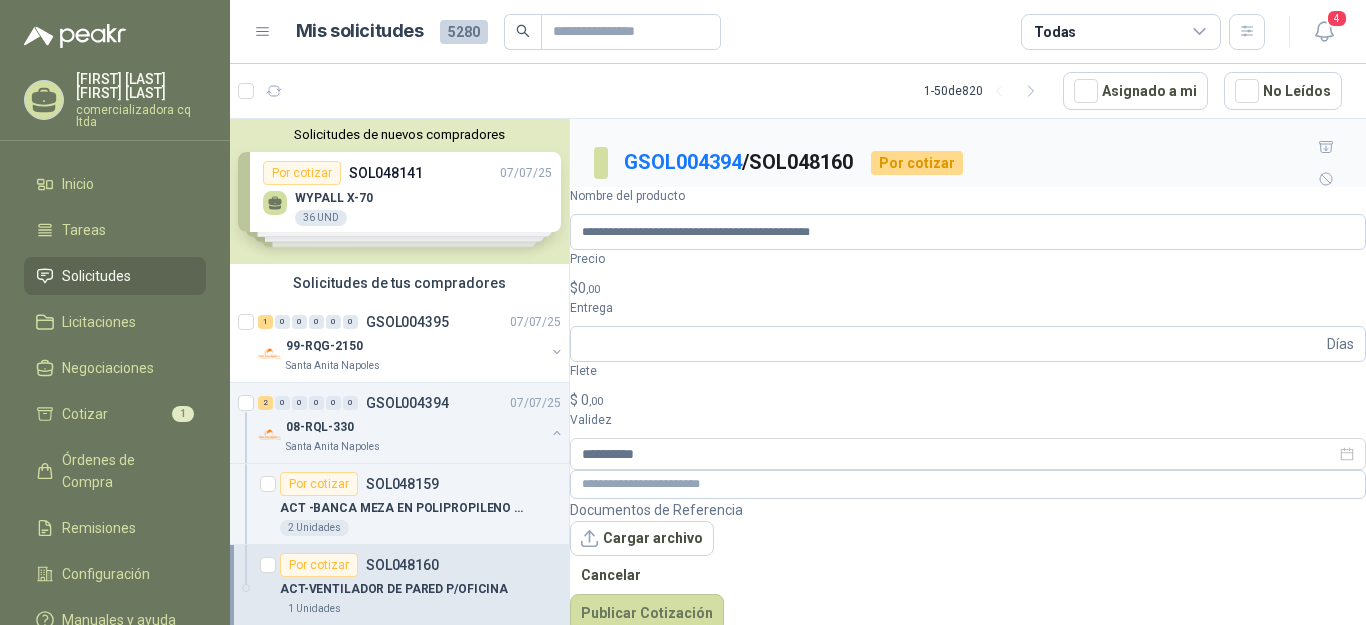click on "$  0 ,00" at bounding box center [968, 288] 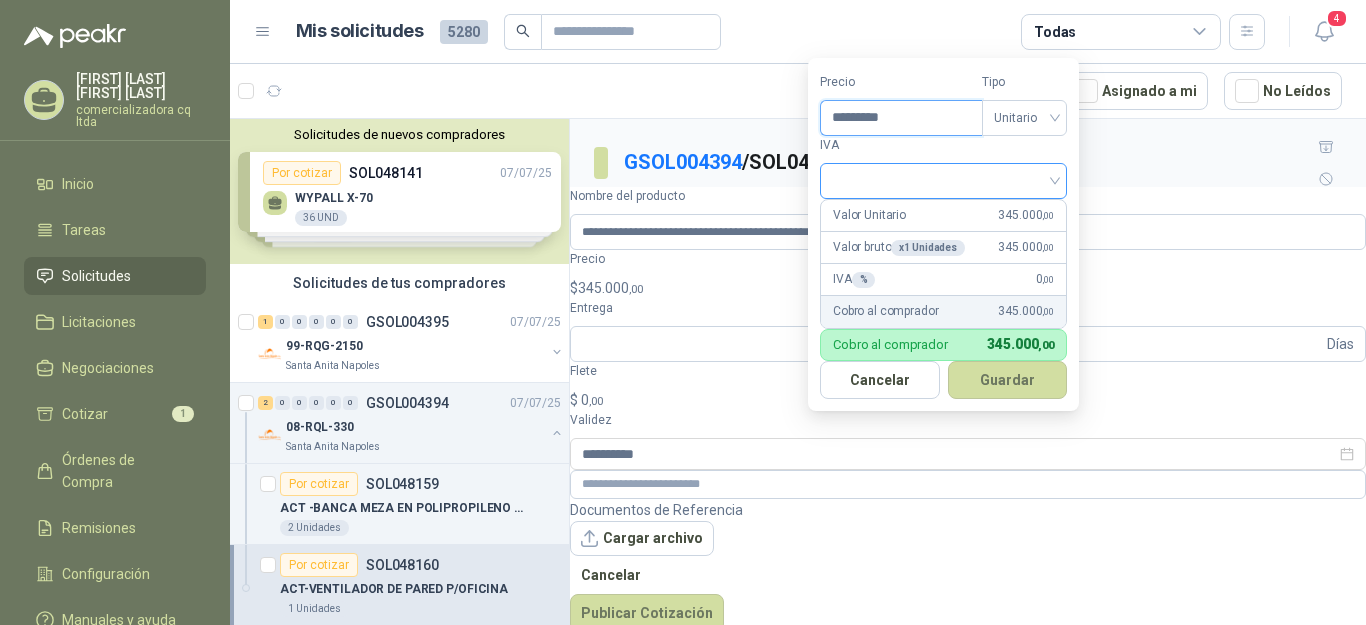 type on "*********" 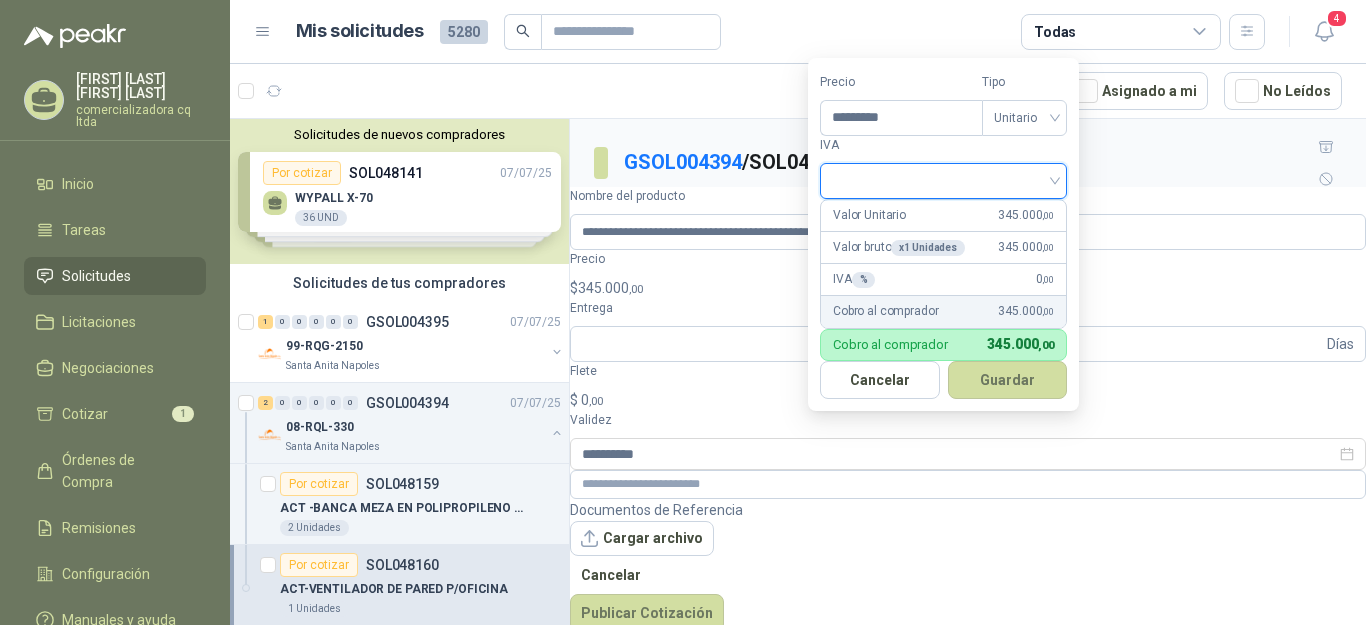 click at bounding box center [943, 179] 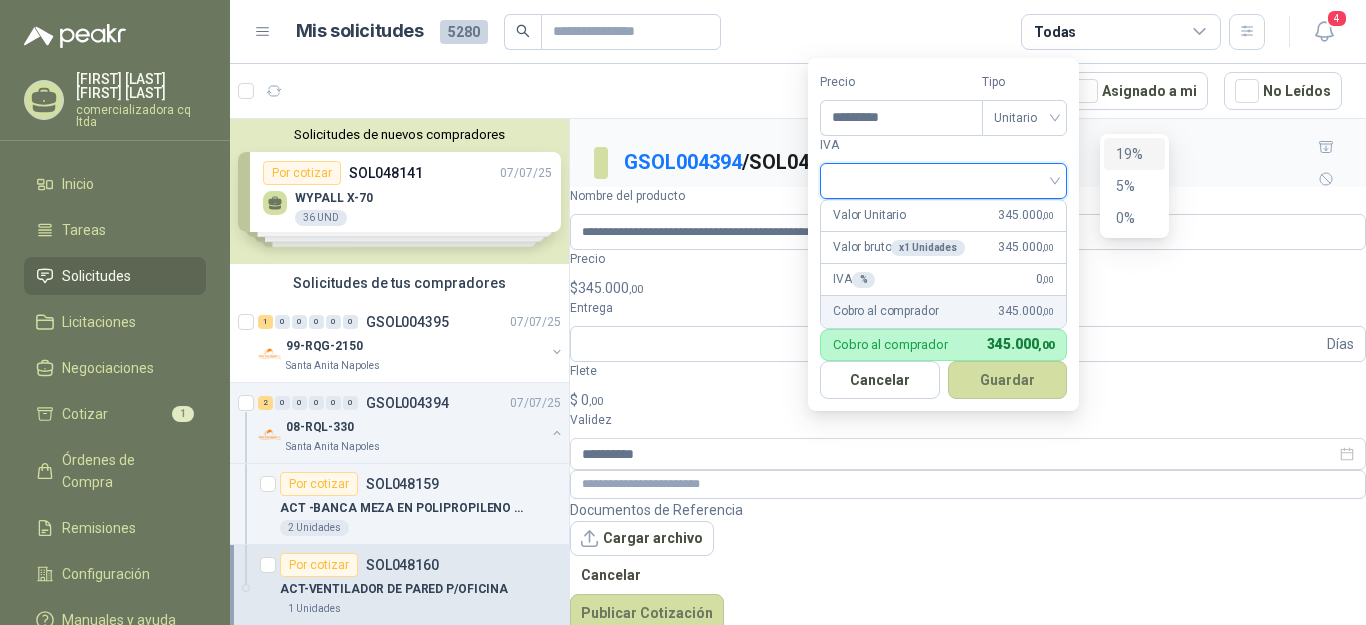 click on "19%" at bounding box center [1134, 154] 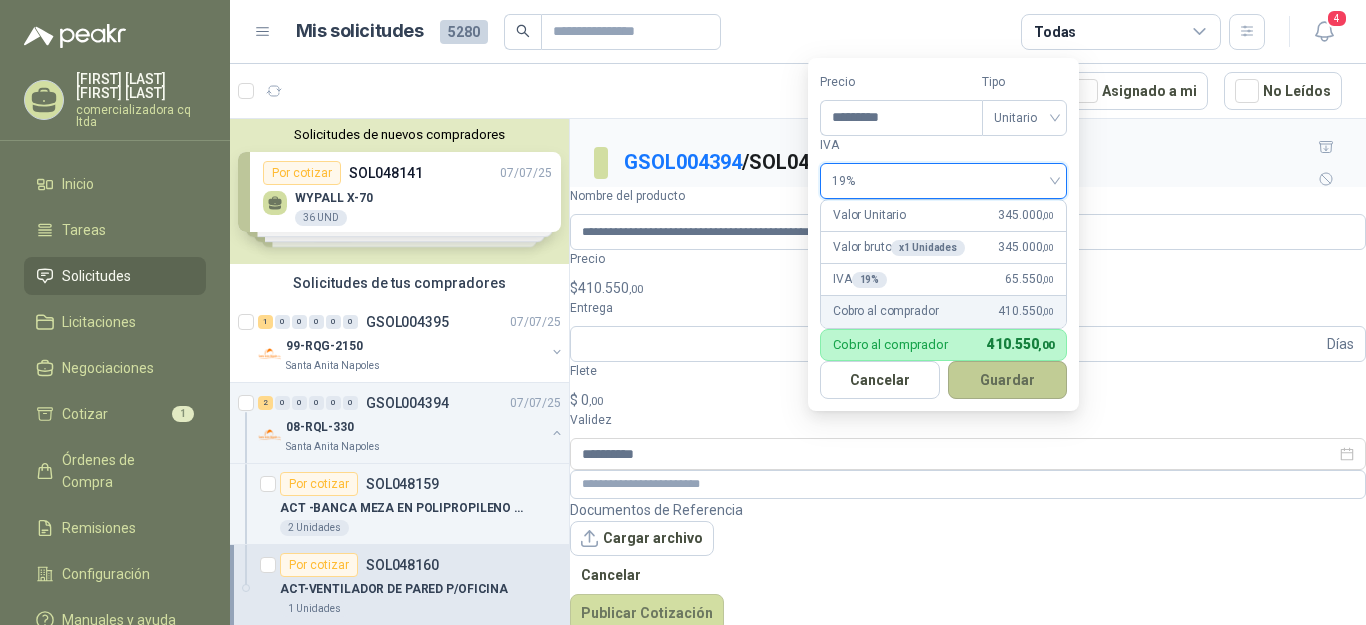 click on "Guardar" at bounding box center (1008, 380) 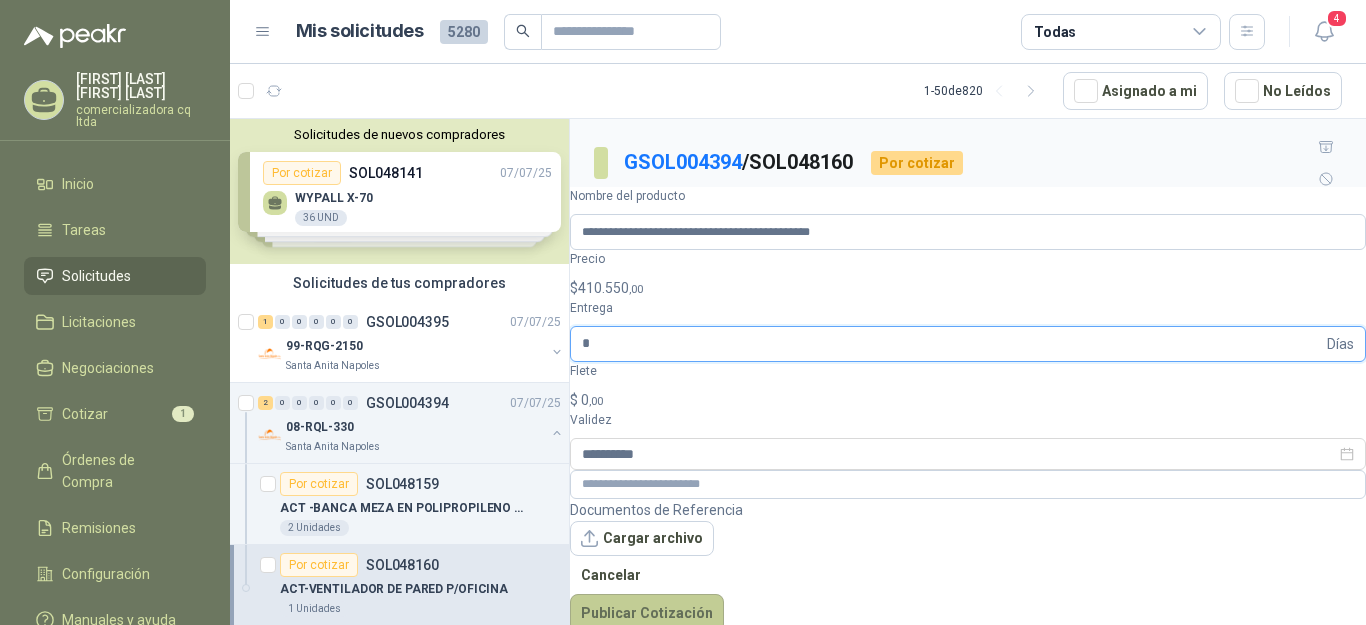 type on "*" 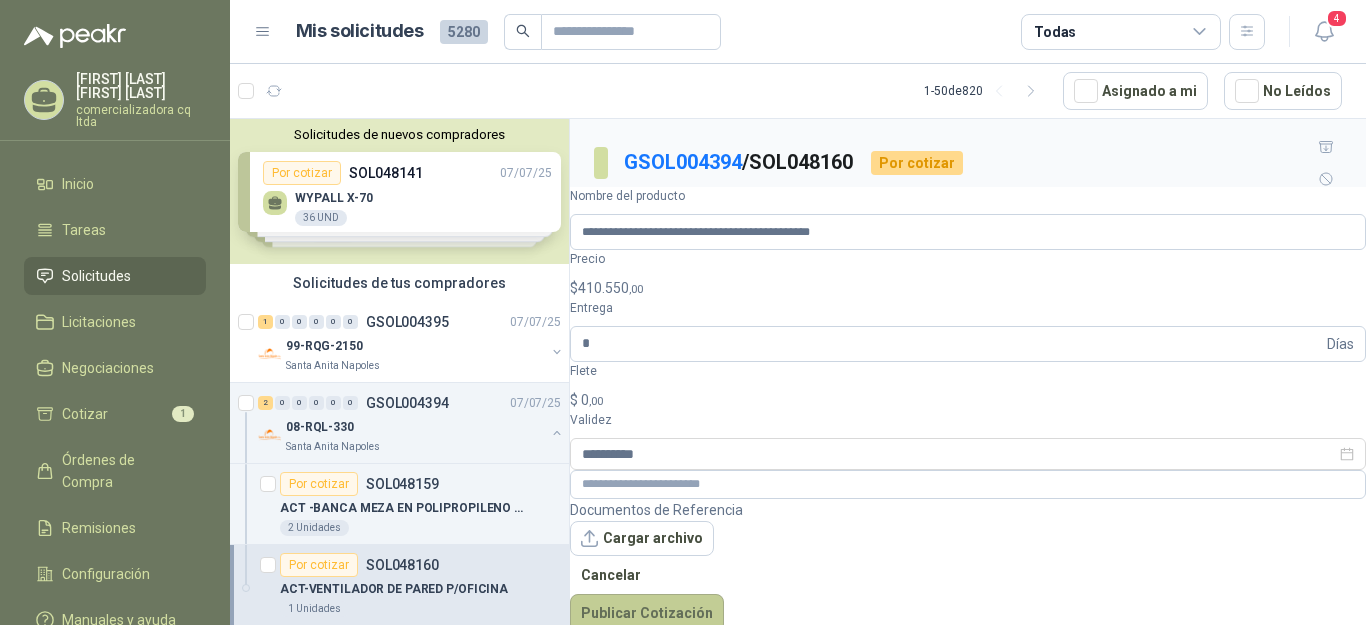 click on "Publicar Cotización" at bounding box center (647, 613) 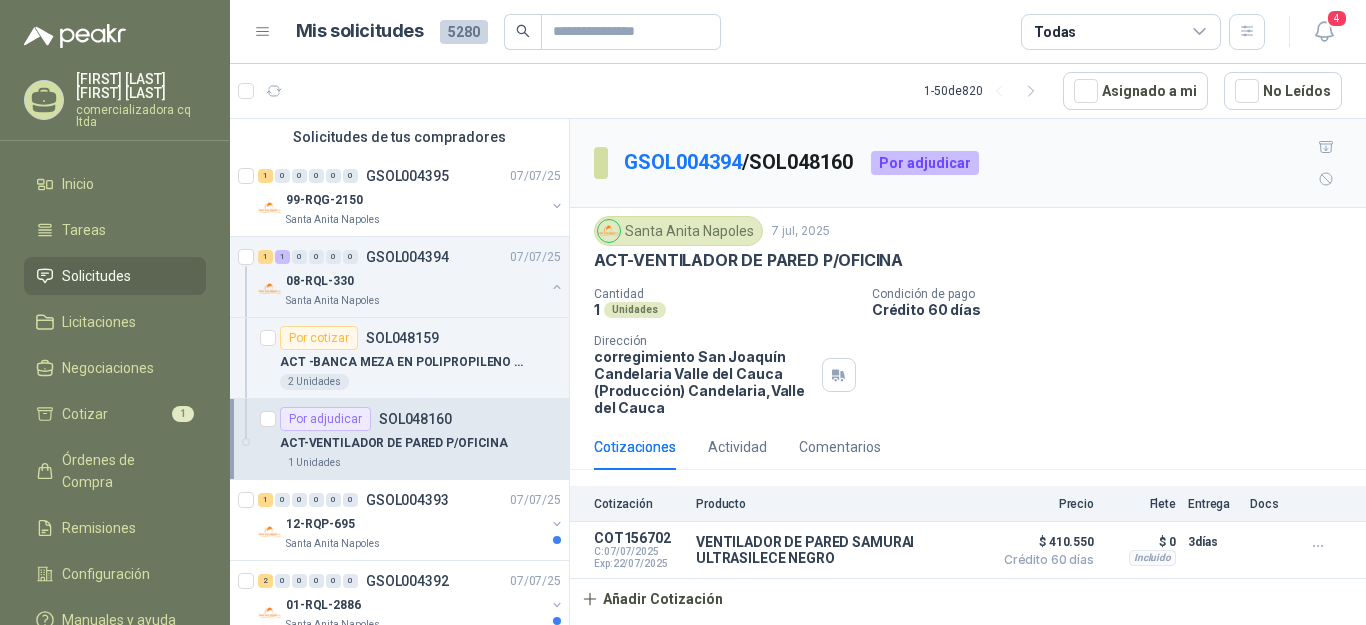 scroll, scrollTop: 250, scrollLeft: 0, axis: vertical 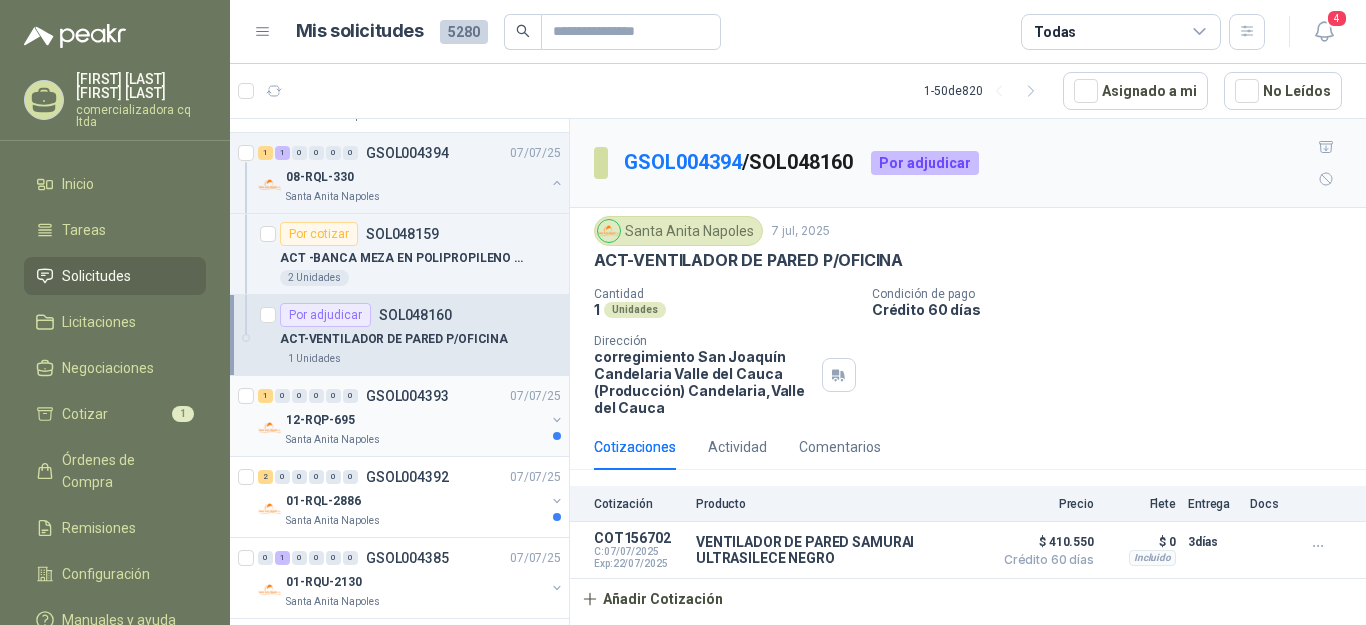 click on "12-RQP-695" at bounding box center (320, 420) 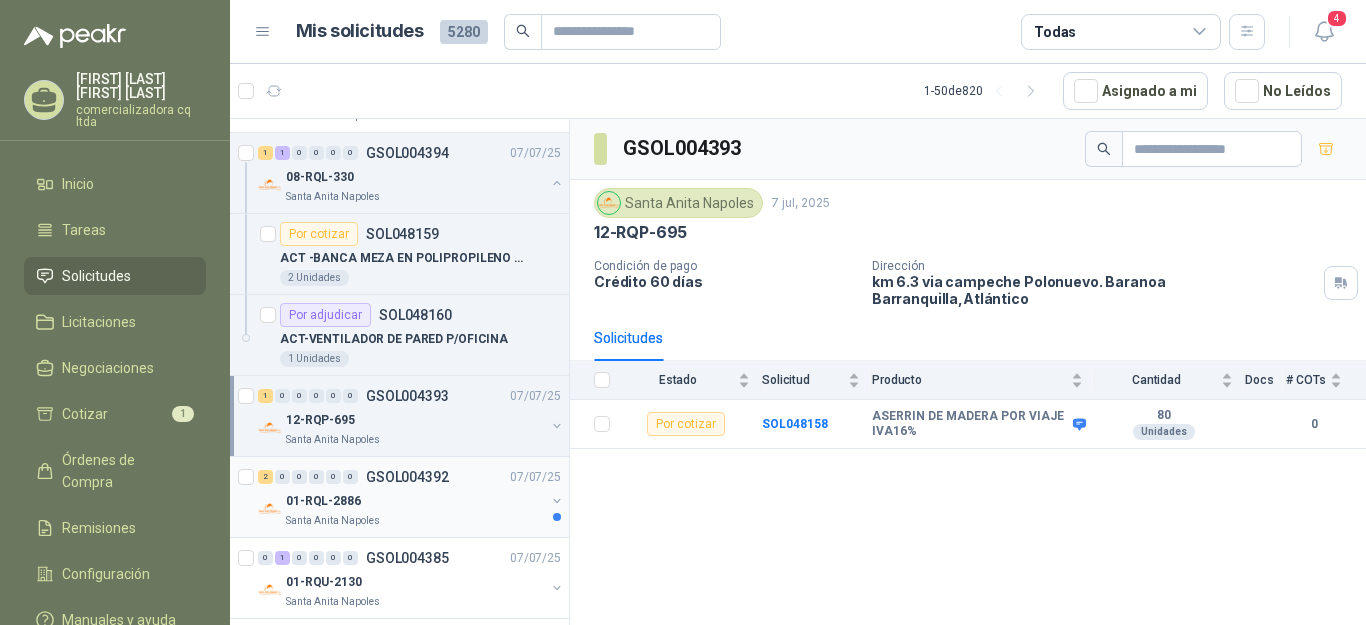 click on "01-RQL-2886" at bounding box center (323, 501) 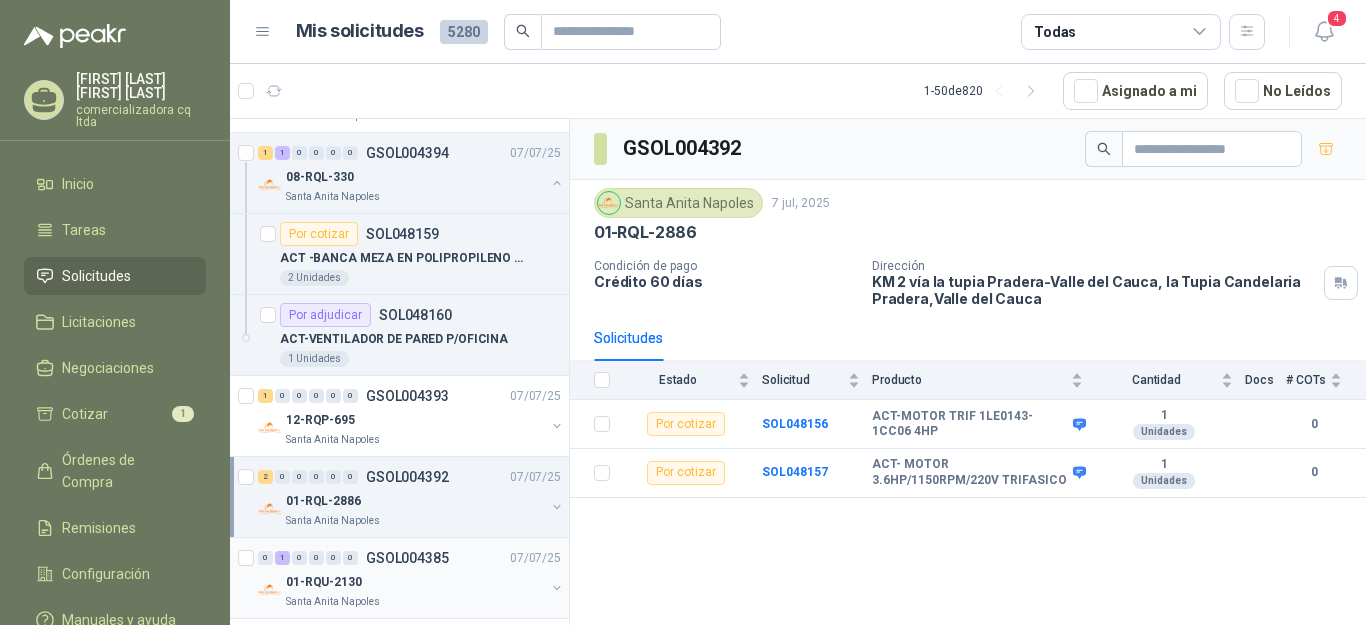 click on "01-RQU-2130" at bounding box center [324, 582] 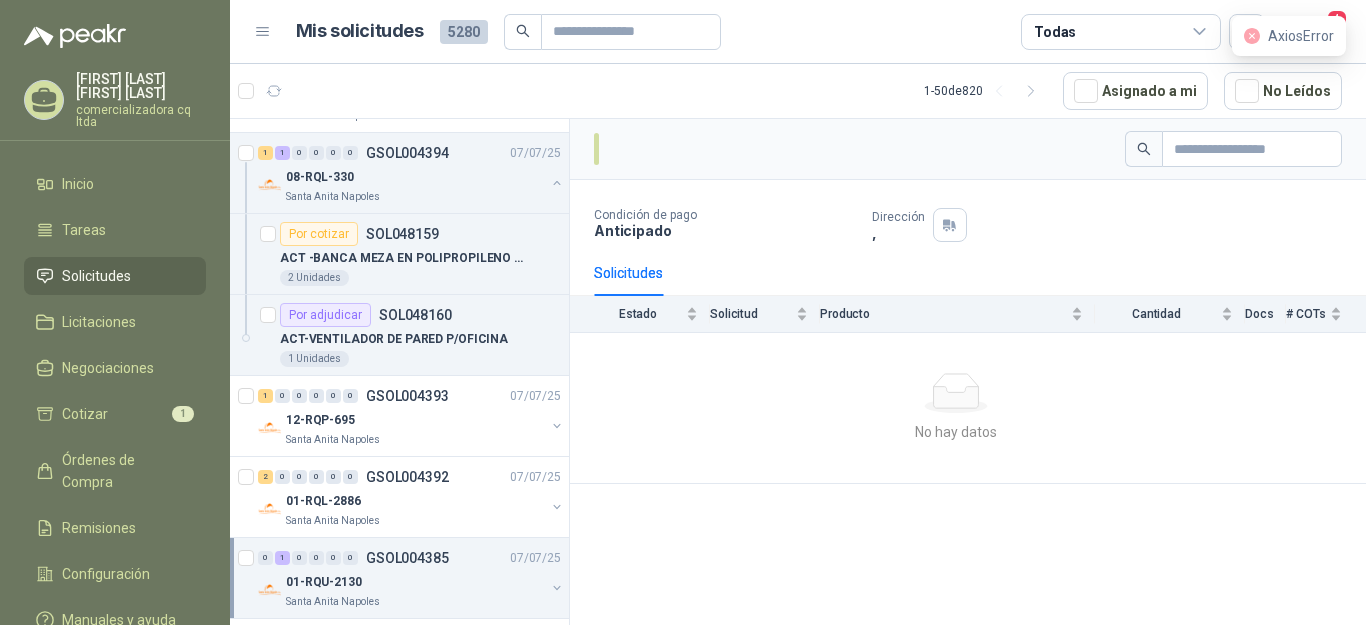 click on "01-RQU-2130" at bounding box center (324, 582) 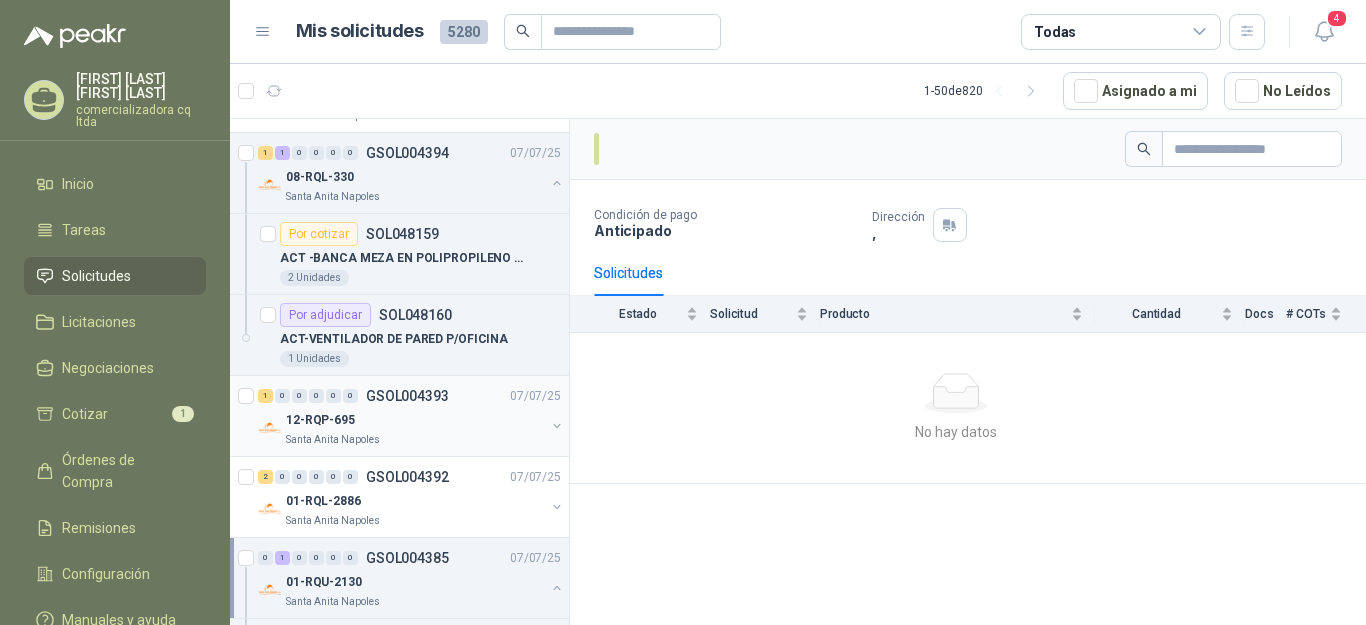 click on "12-RQP-695" at bounding box center [320, 420] 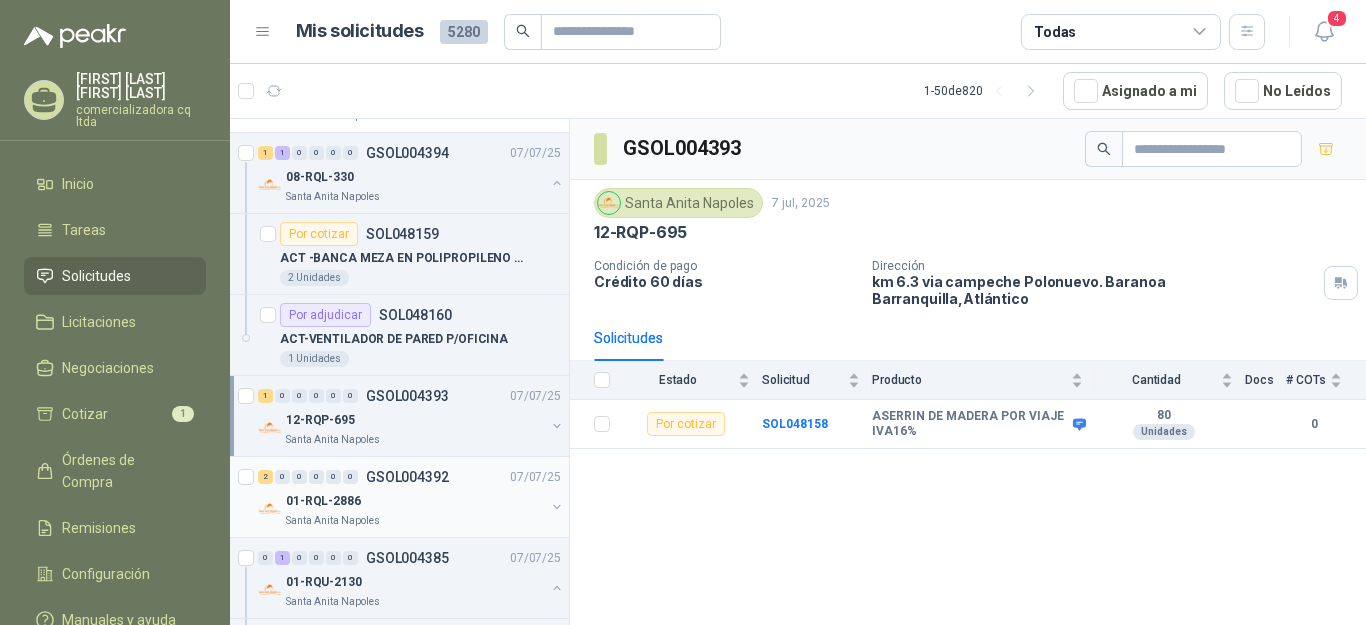 click on "01-RQL-2886" at bounding box center [323, 501] 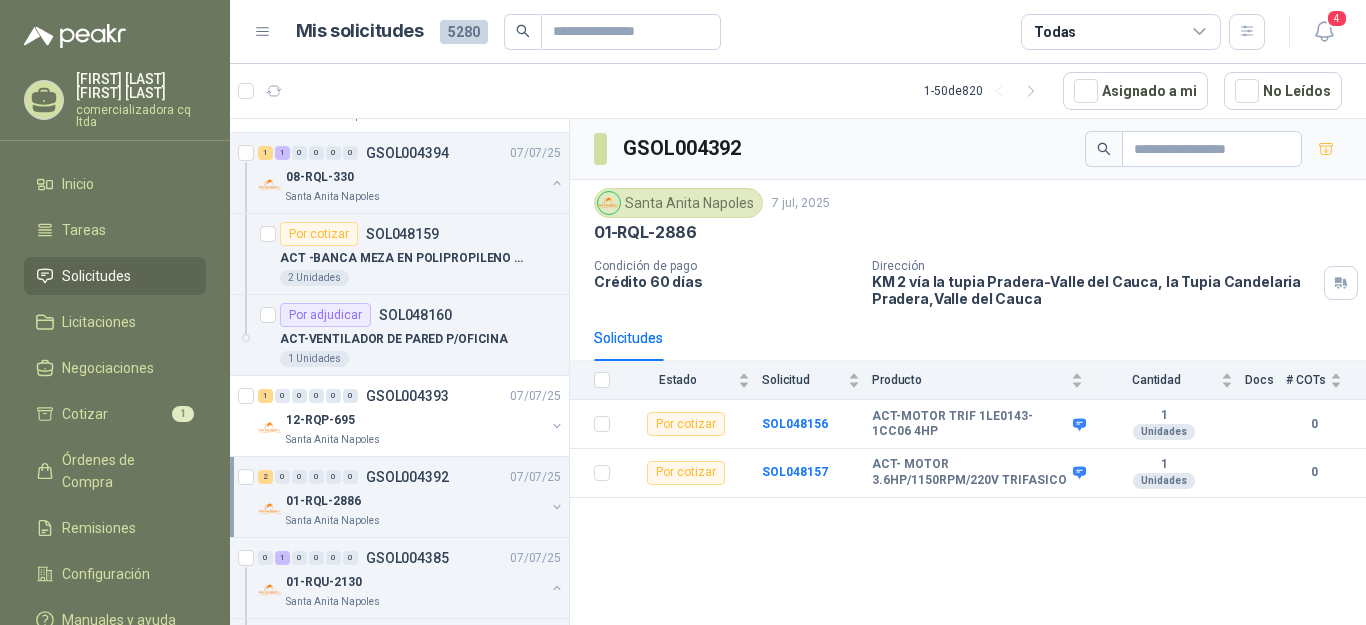 scroll, scrollTop: 307, scrollLeft: 0, axis: vertical 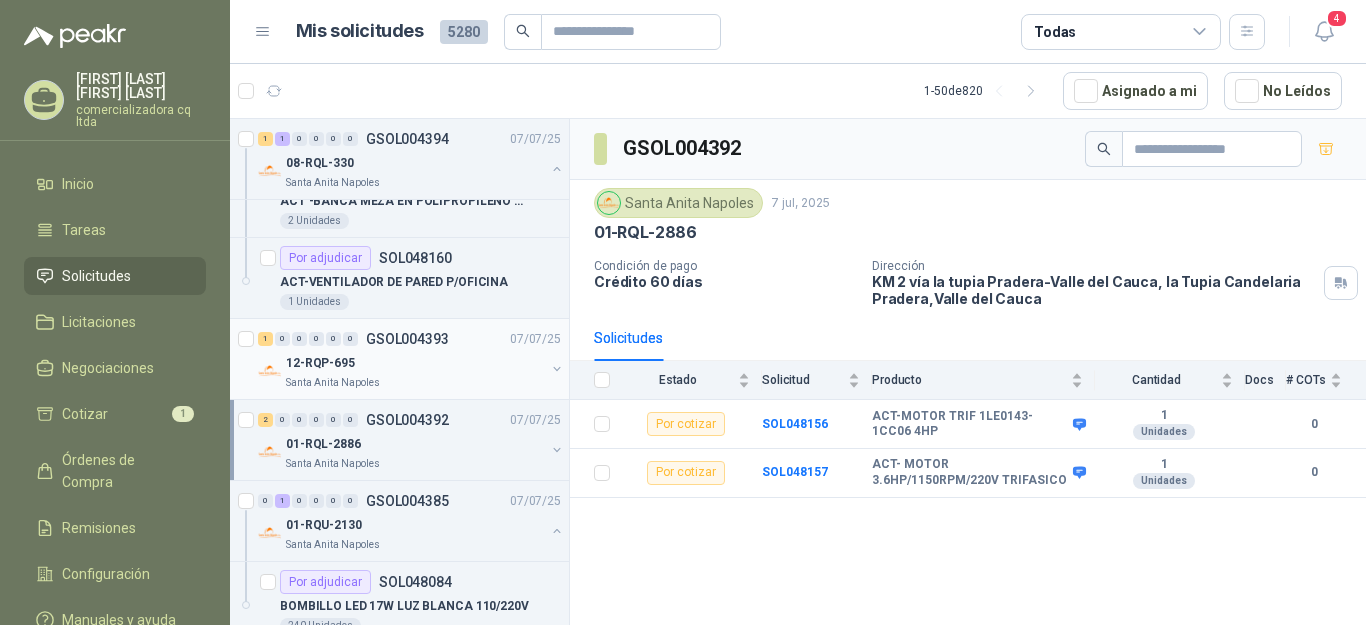 click on "12-RQP-695" at bounding box center (320, 363) 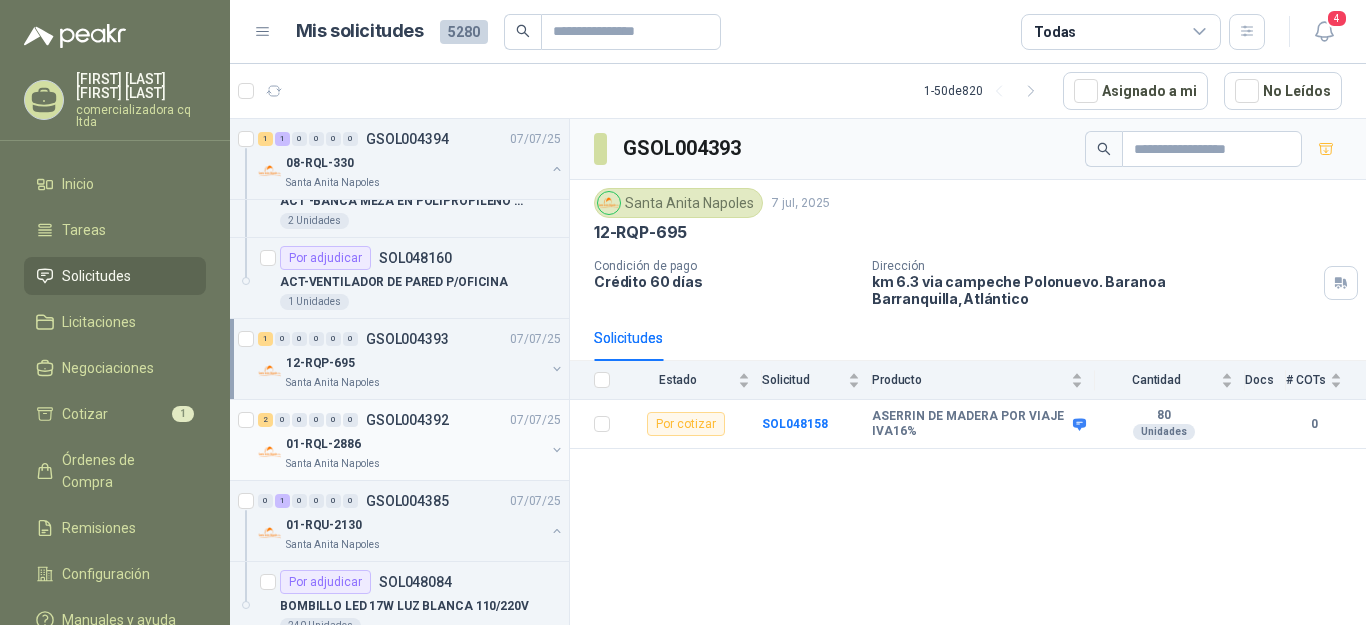 click on "01-RQL-2886" at bounding box center [323, 444] 